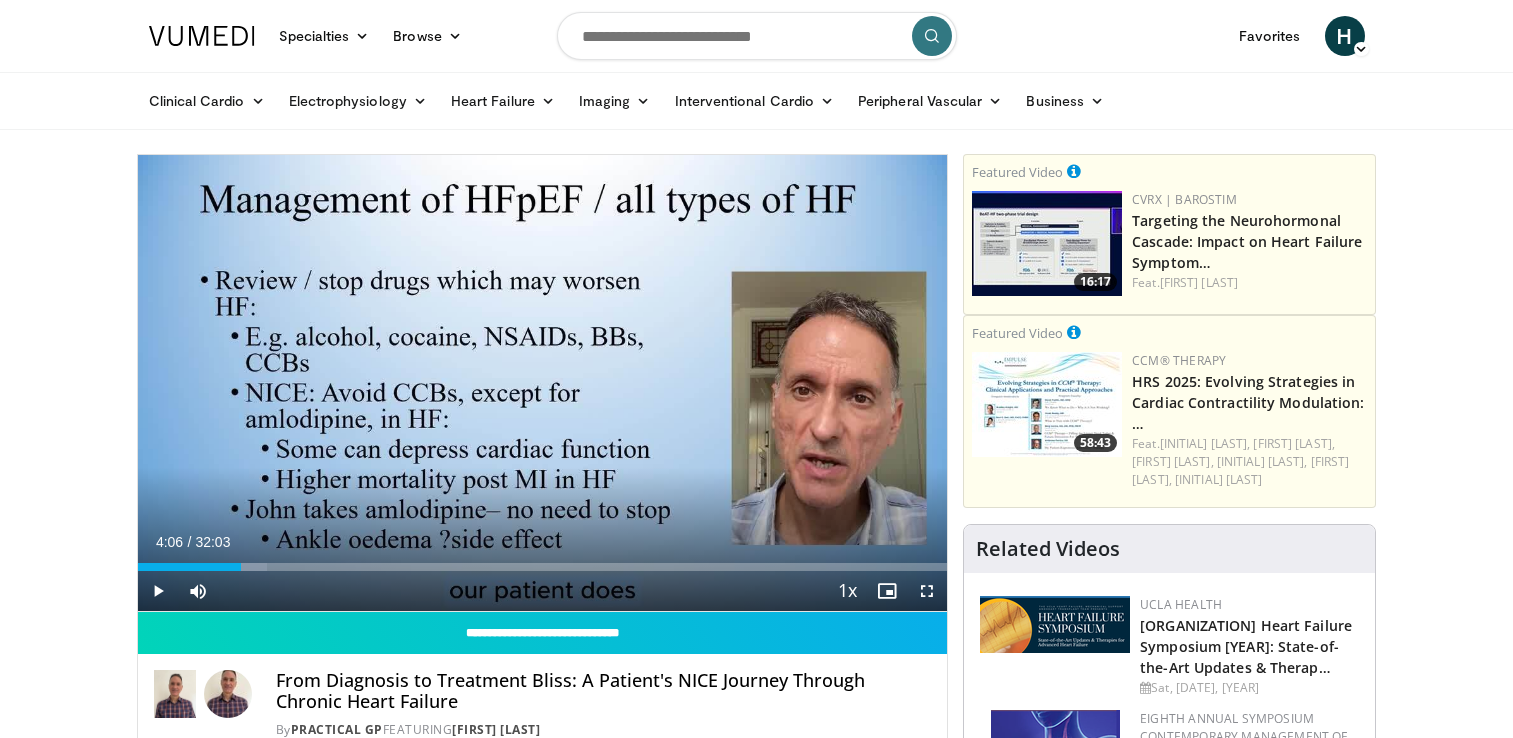 scroll, scrollTop: 0, scrollLeft: 0, axis: both 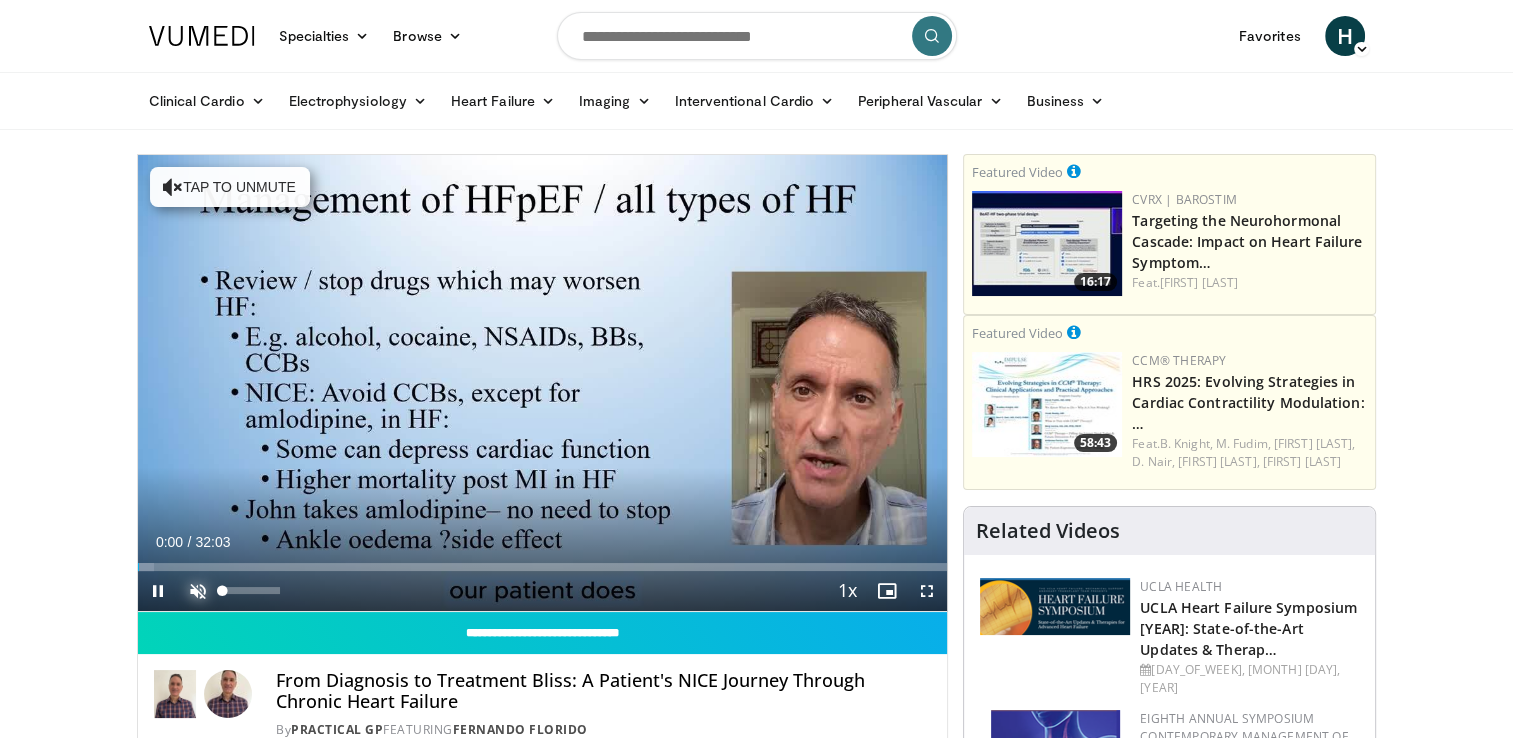 click at bounding box center [198, 591] 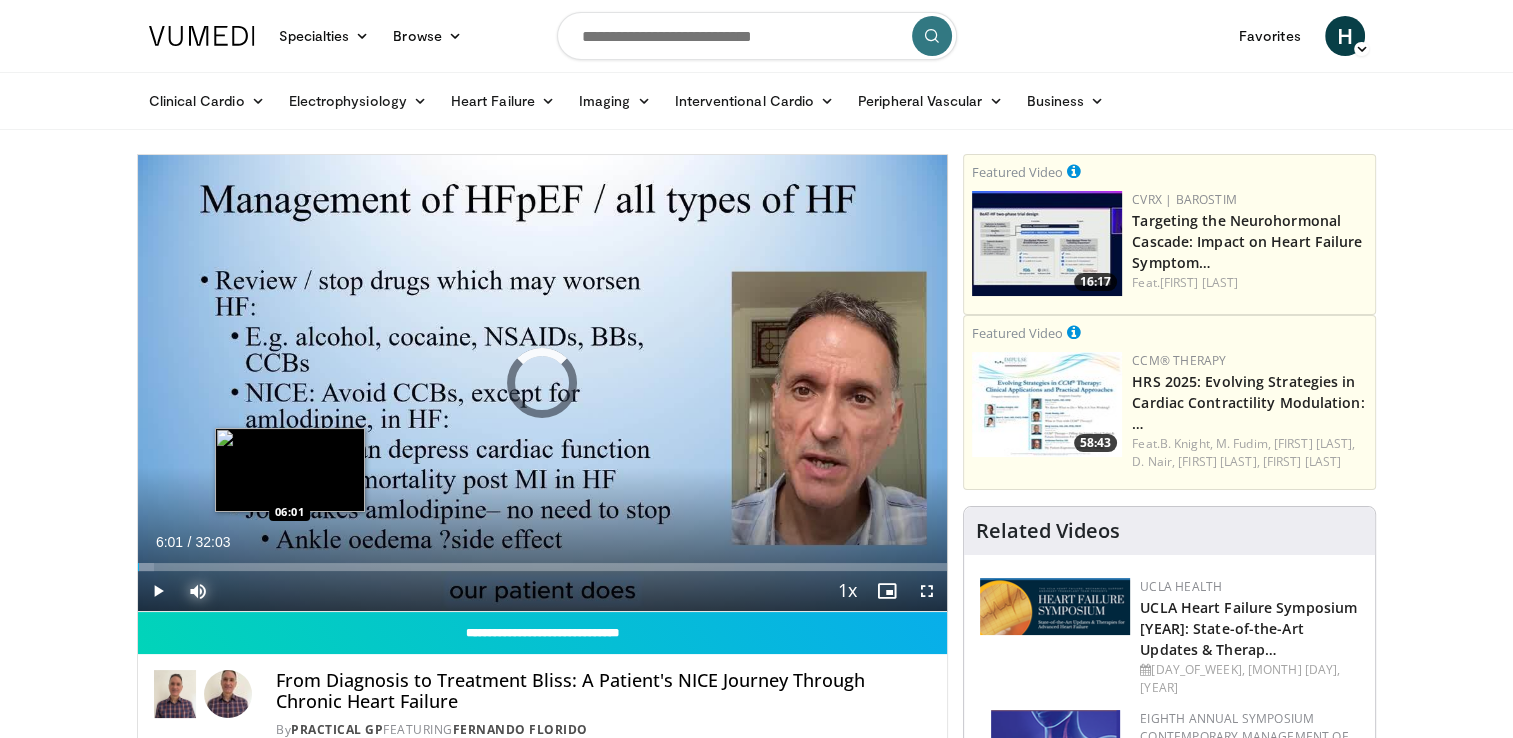 click on "Loaded :  2.06% 00:02 06:01" at bounding box center (543, 567) 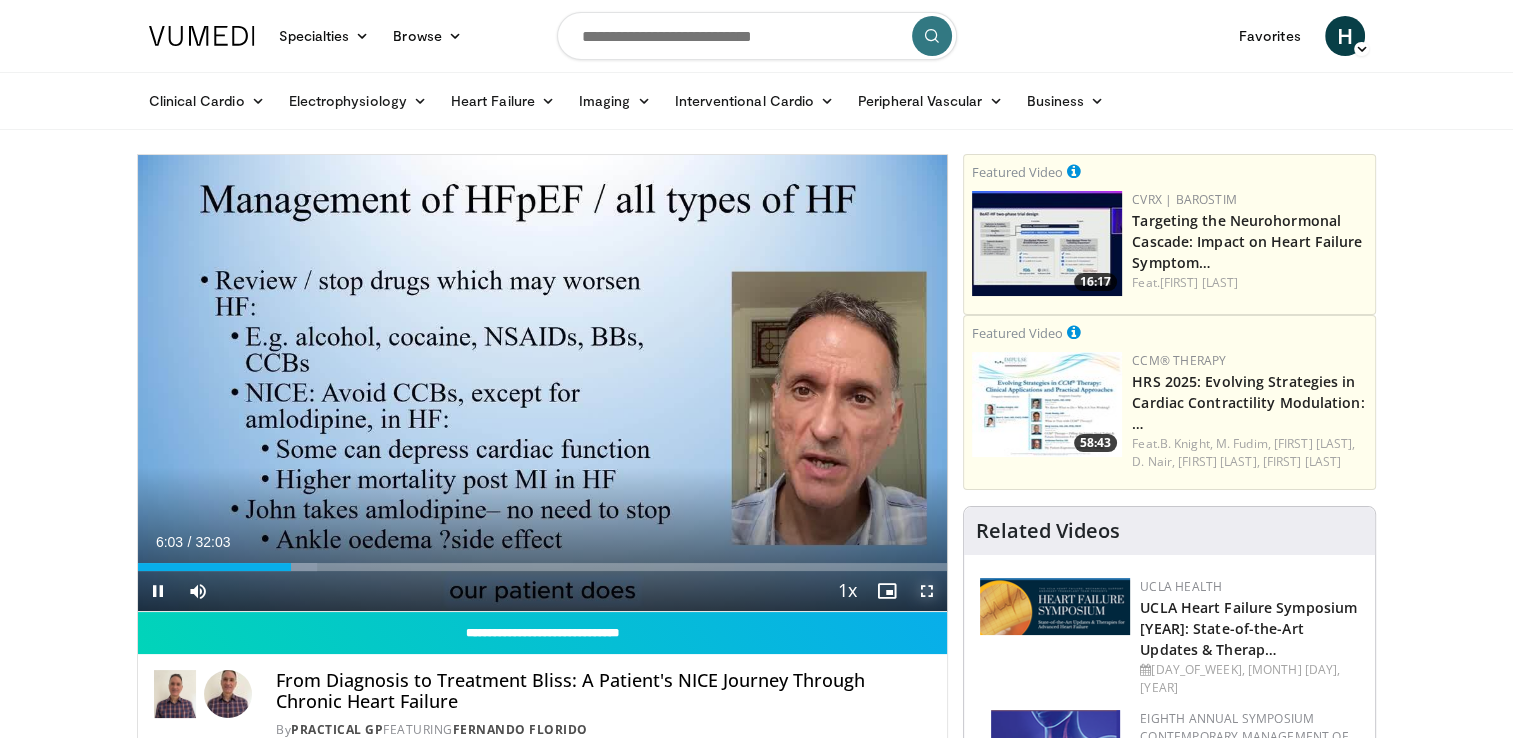 click at bounding box center [927, 591] 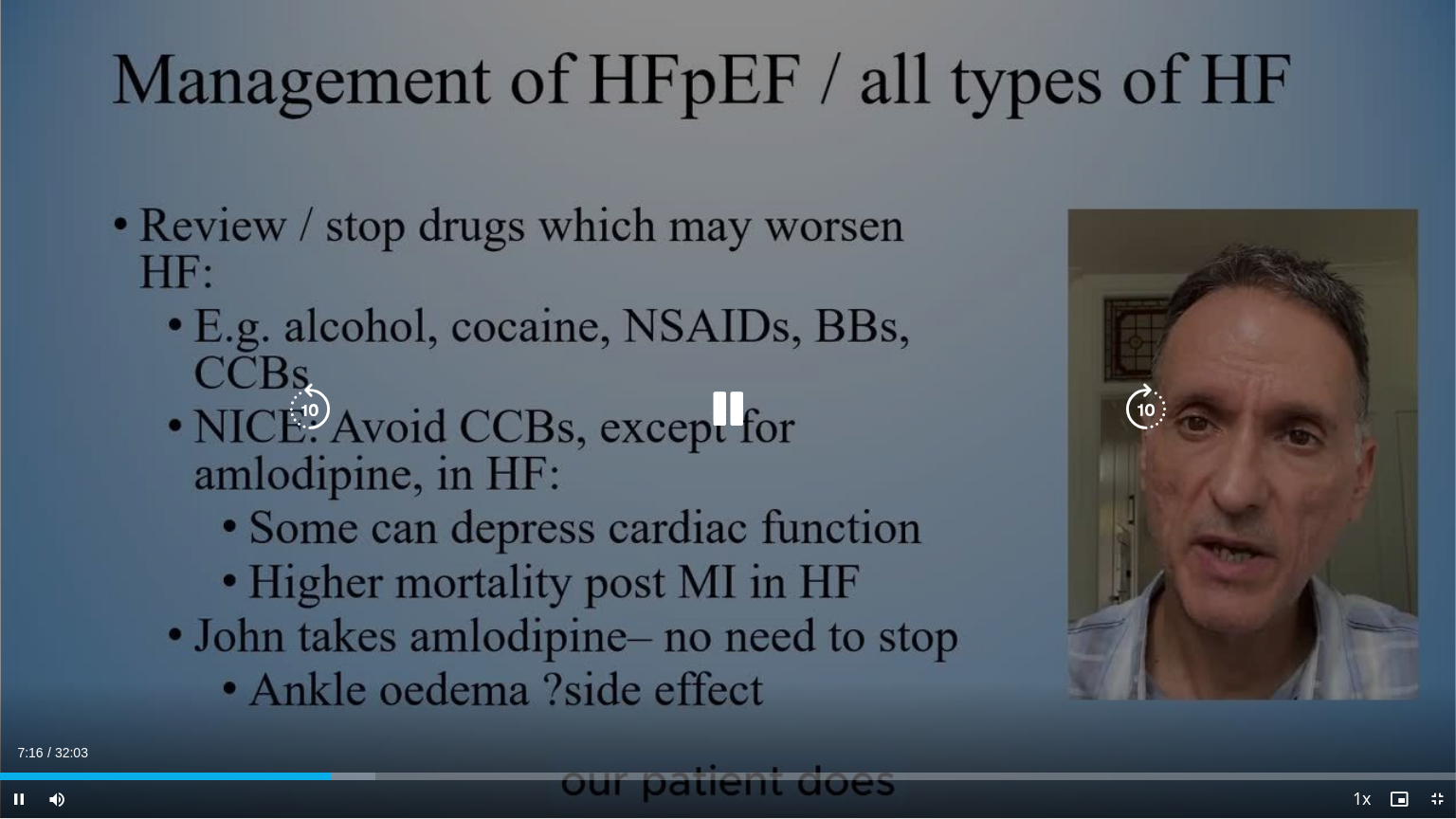 click at bounding box center [728, 410] 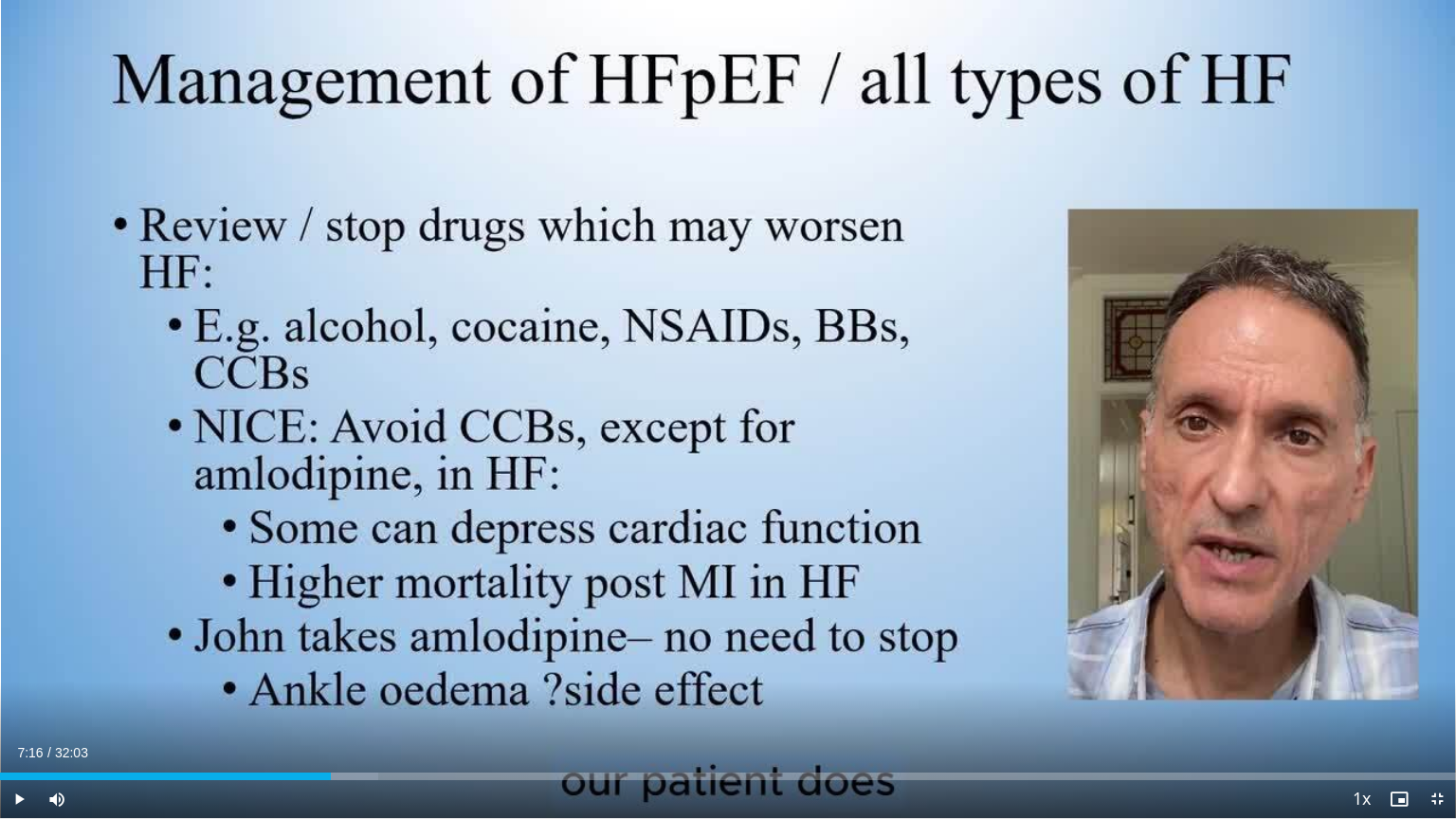type 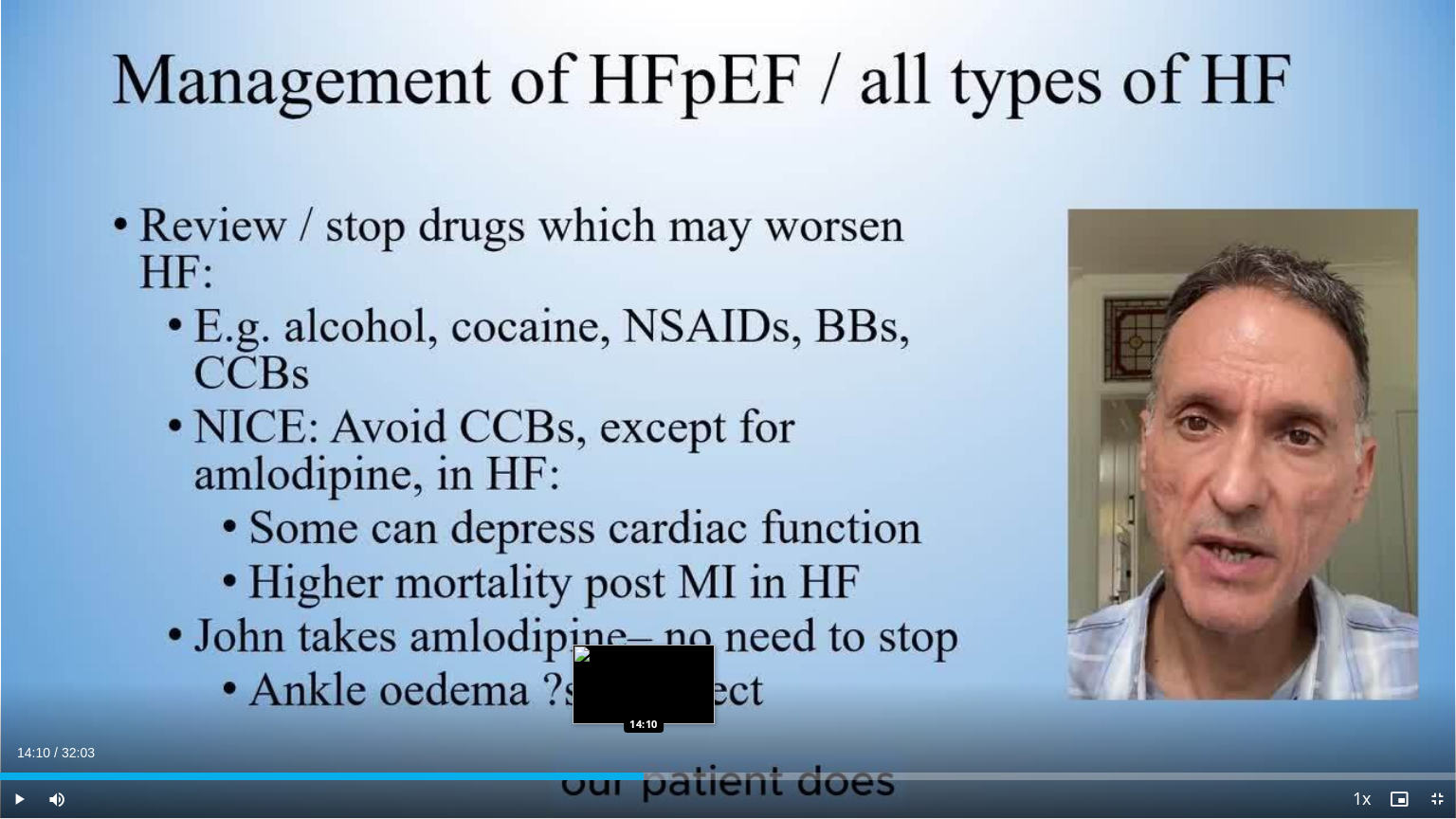 click at bounding box center [633, 776] 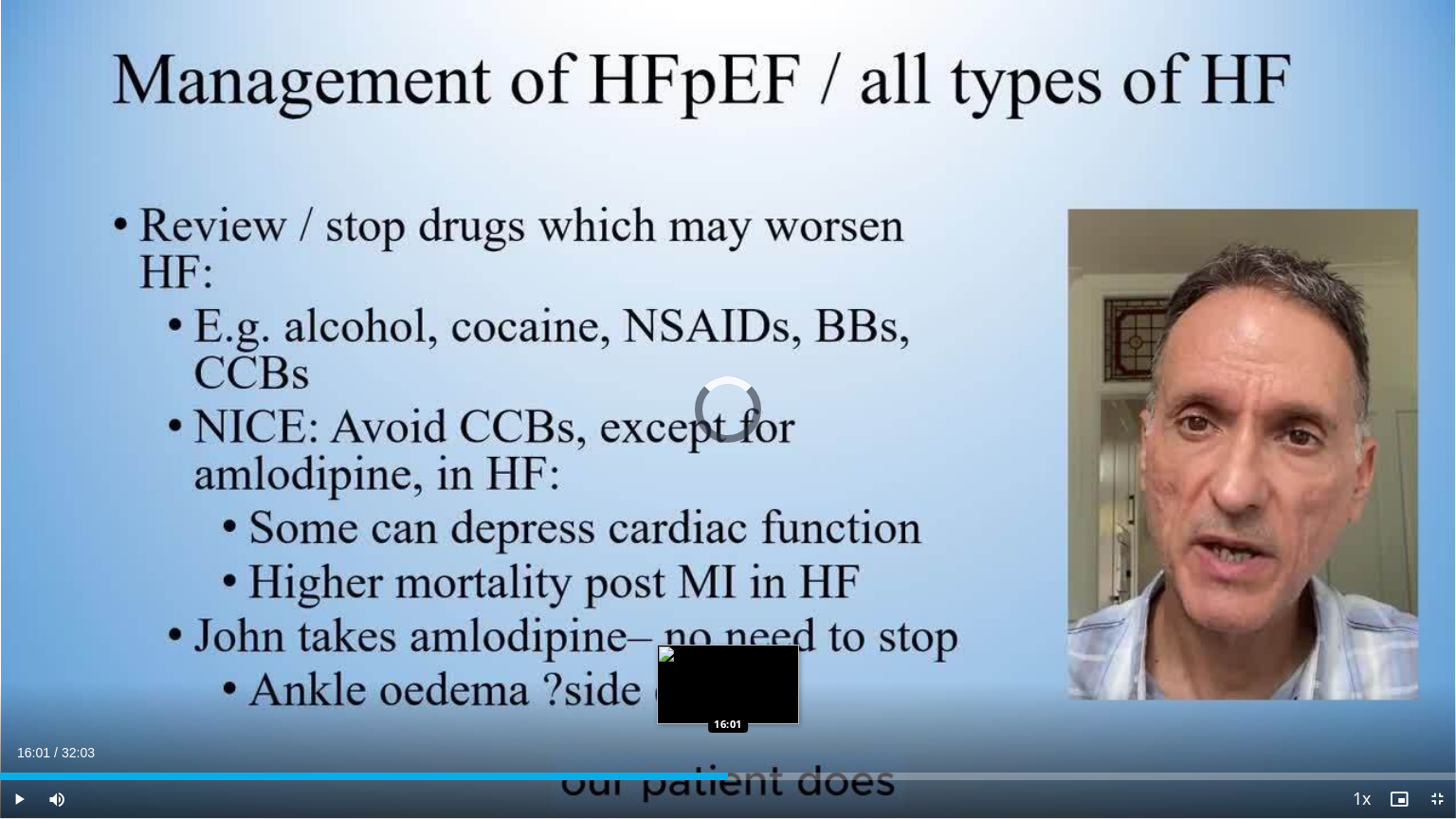 click on "Loaded :  0.00% 16:01 16:01" at bounding box center (728, 771) 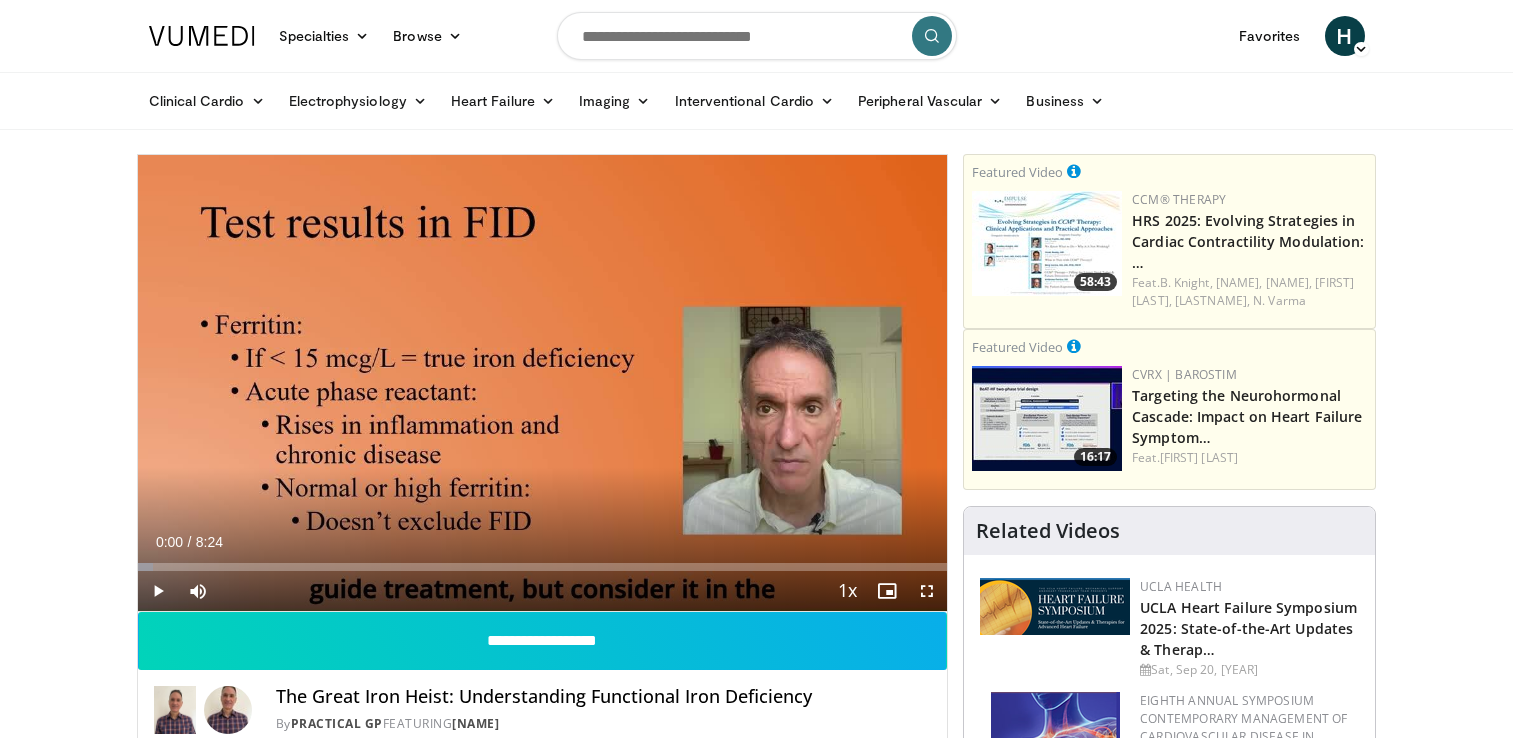 scroll, scrollTop: 0, scrollLeft: 0, axis: both 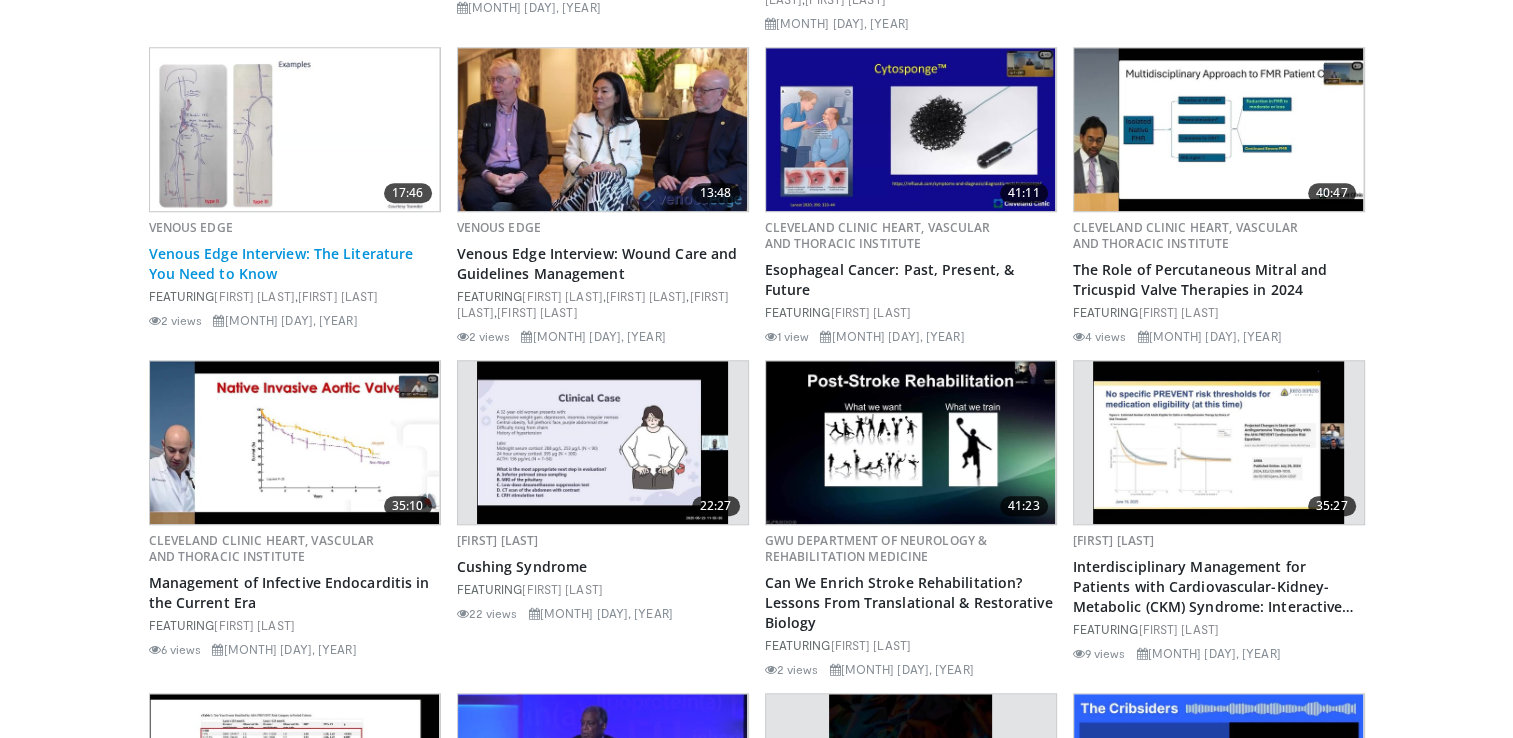 click on "Venous Edge Interview: The Literature You Need to Know" at bounding box center (295, 264) 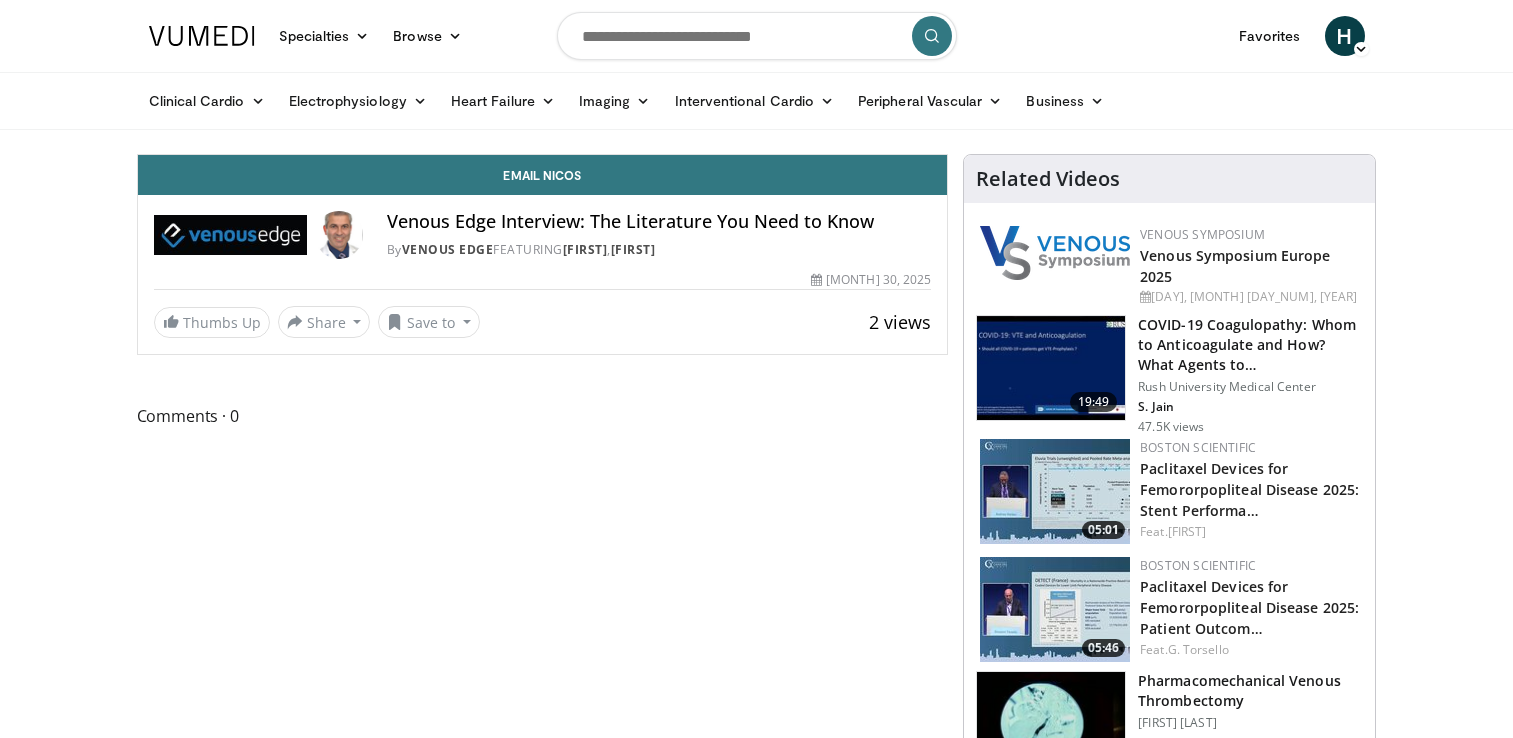 scroll, scrollTop: 0, scrollLeft: 0, axis: both 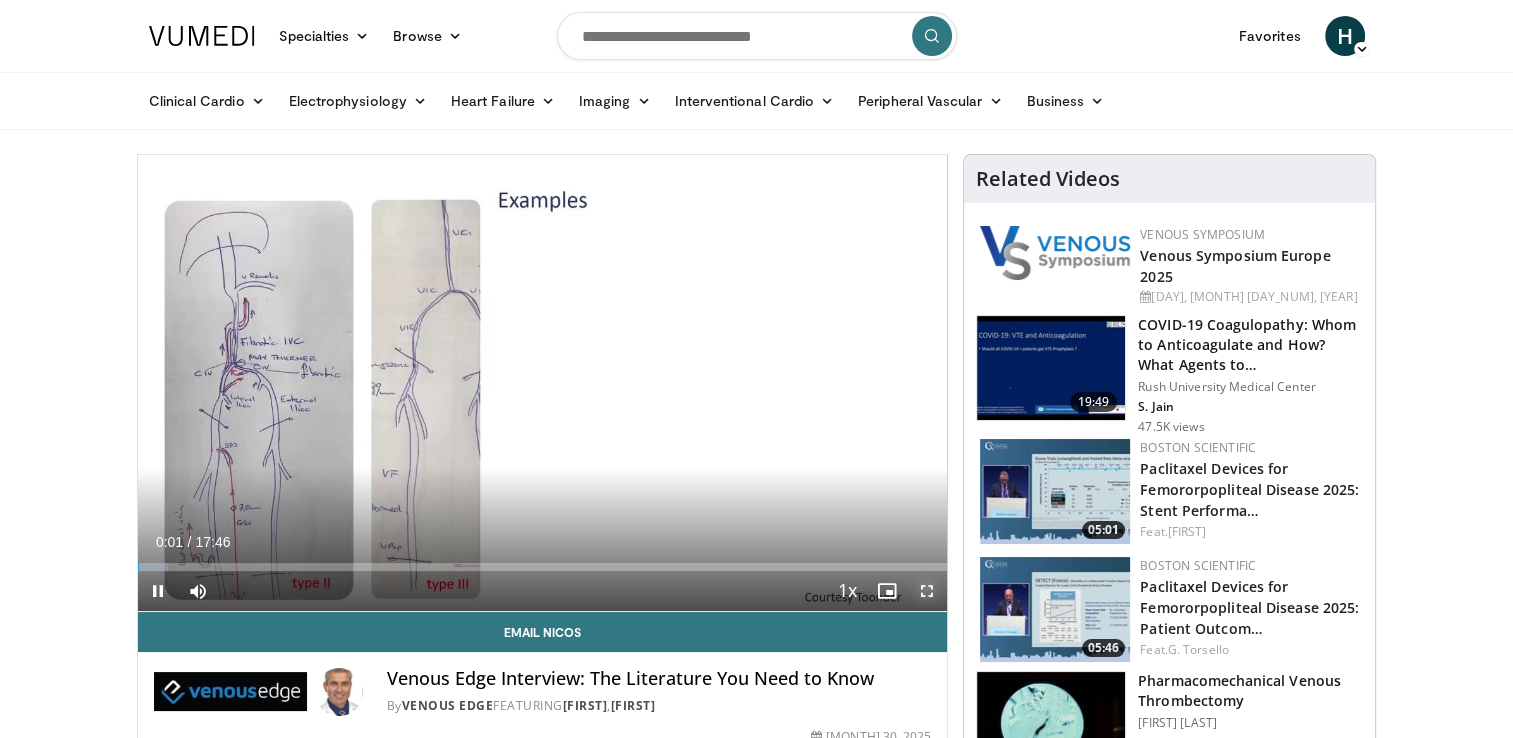 click at bounding box center [927, 591] 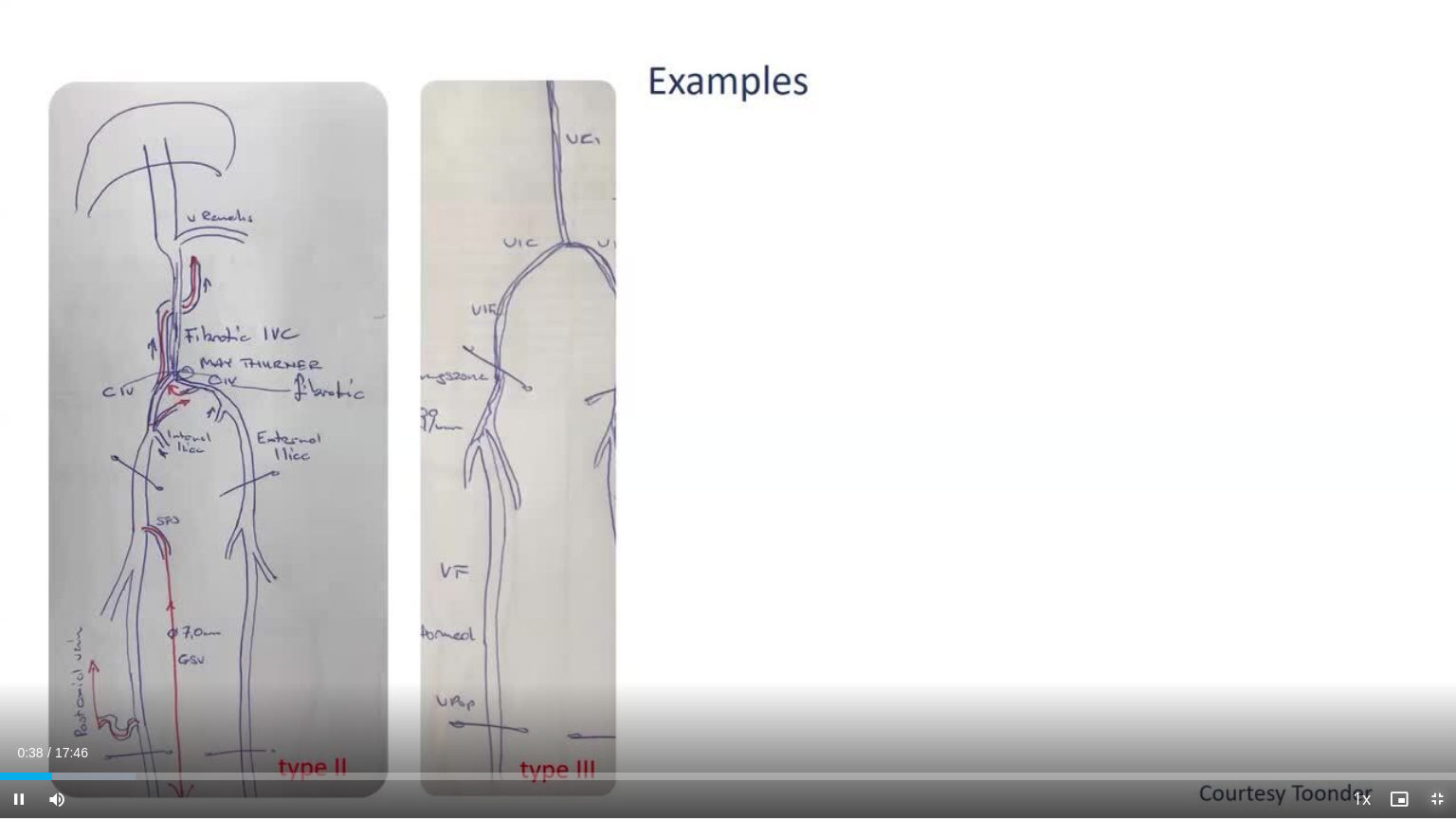 click at bounding box center (1437, 799) 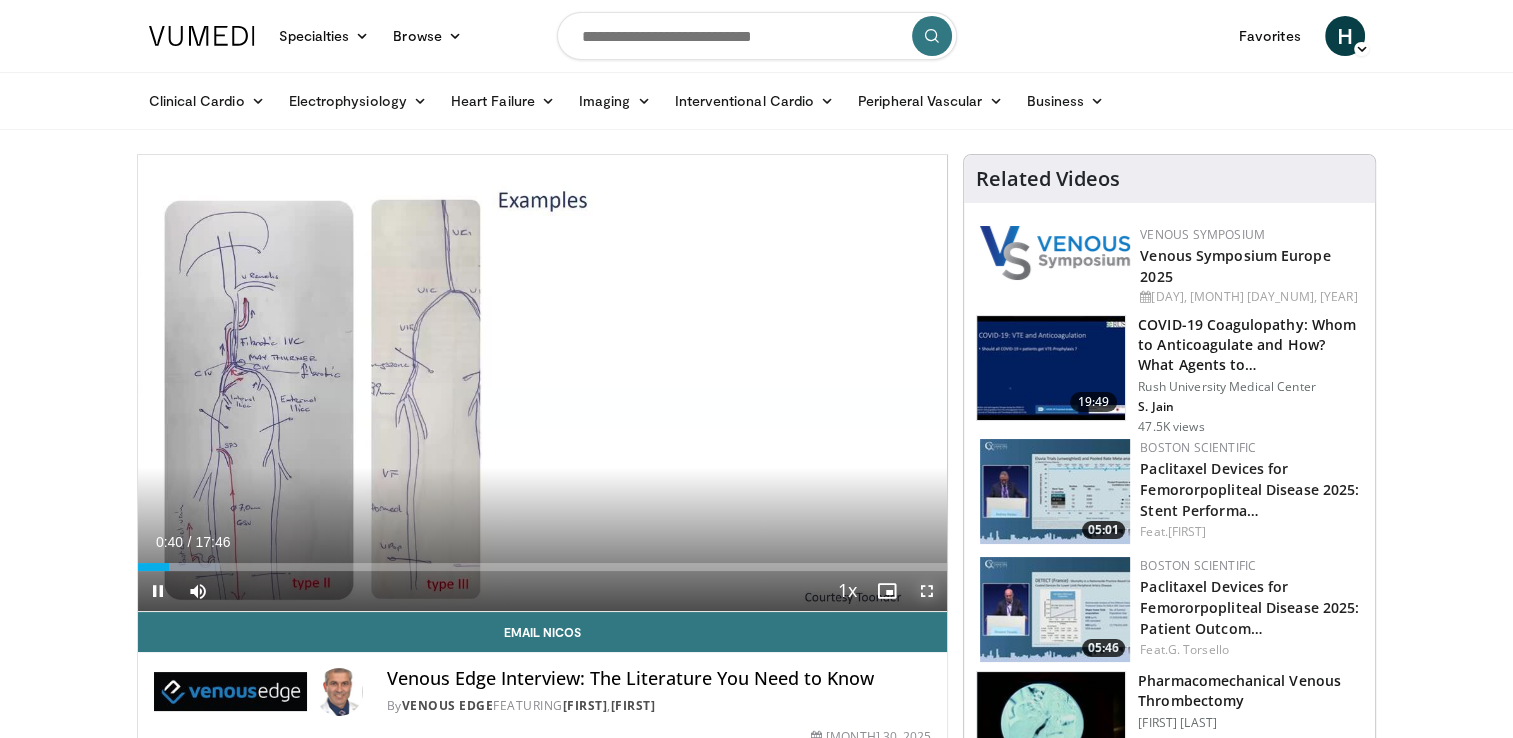 click at bounding box center (927, 591) 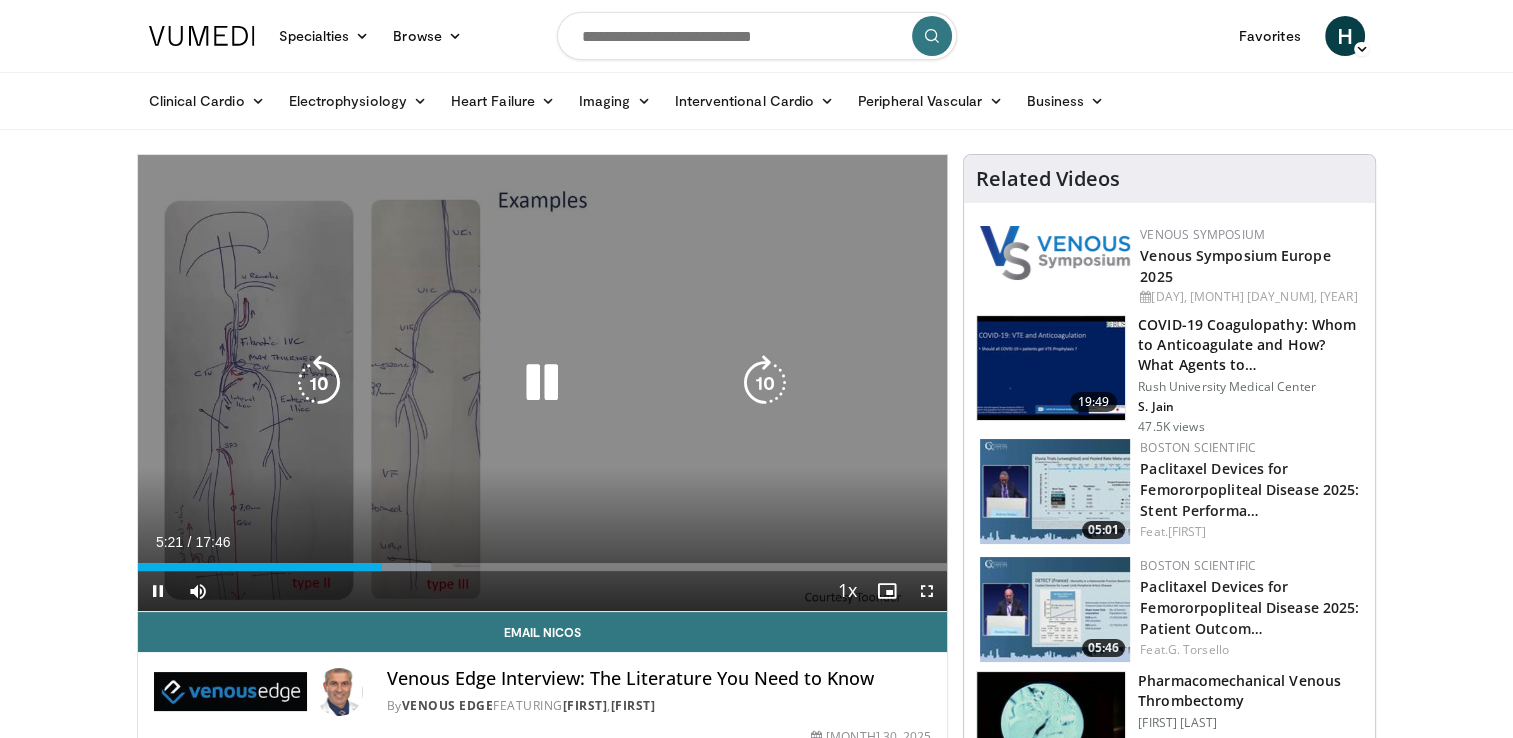 click at bounding box center (542, 383) 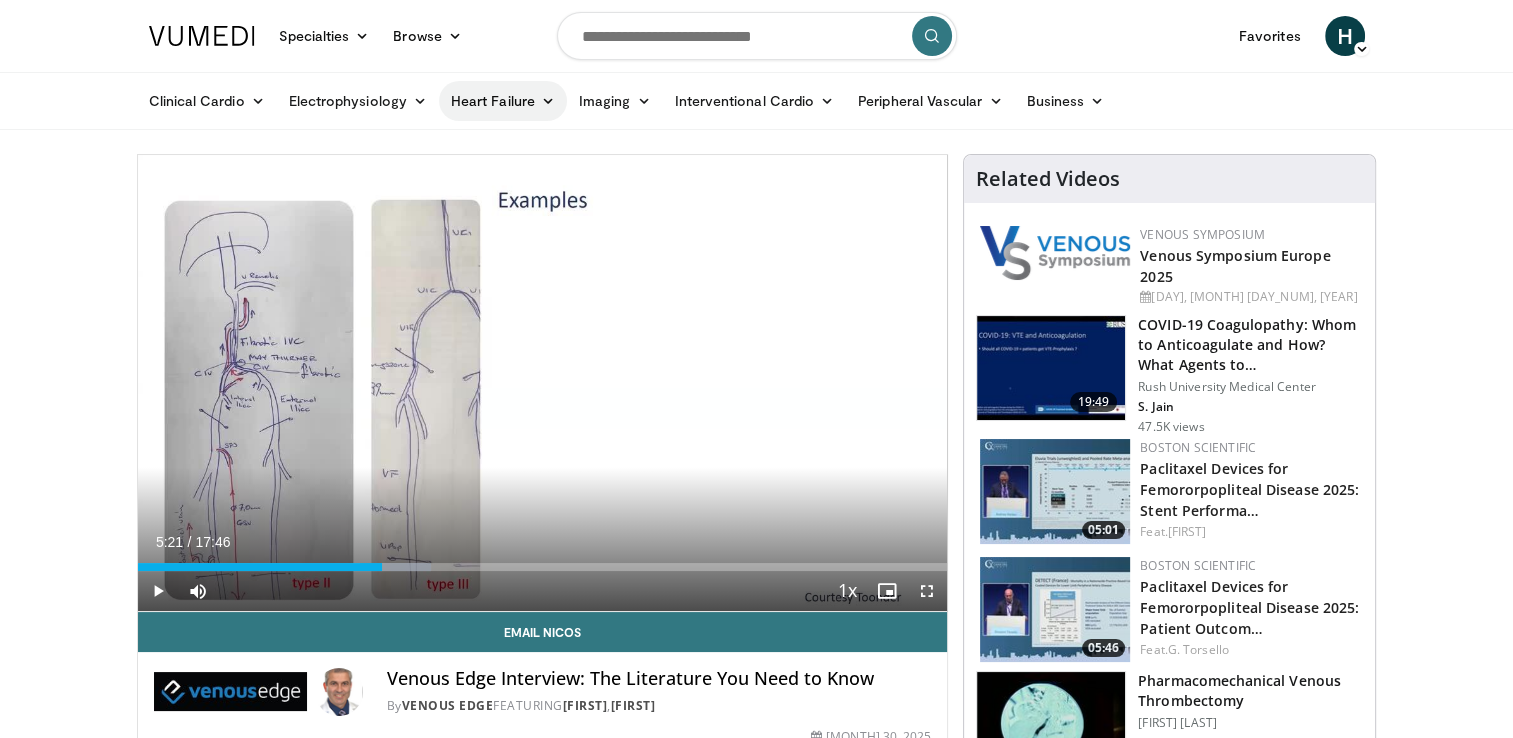 click on "Heart Failure" at bounding box center (503, 101) 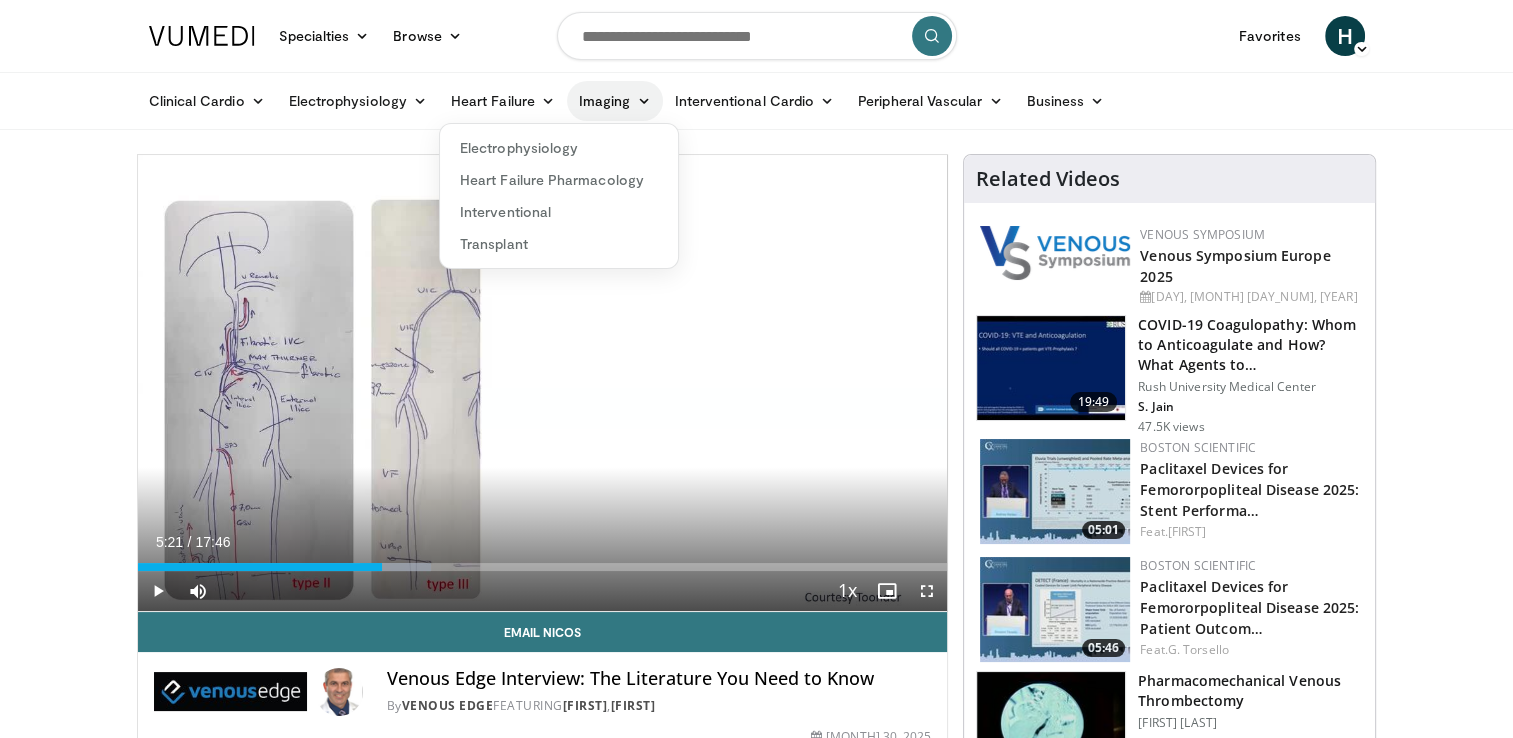 click on "Imaging" at bounding box center [615, 101] 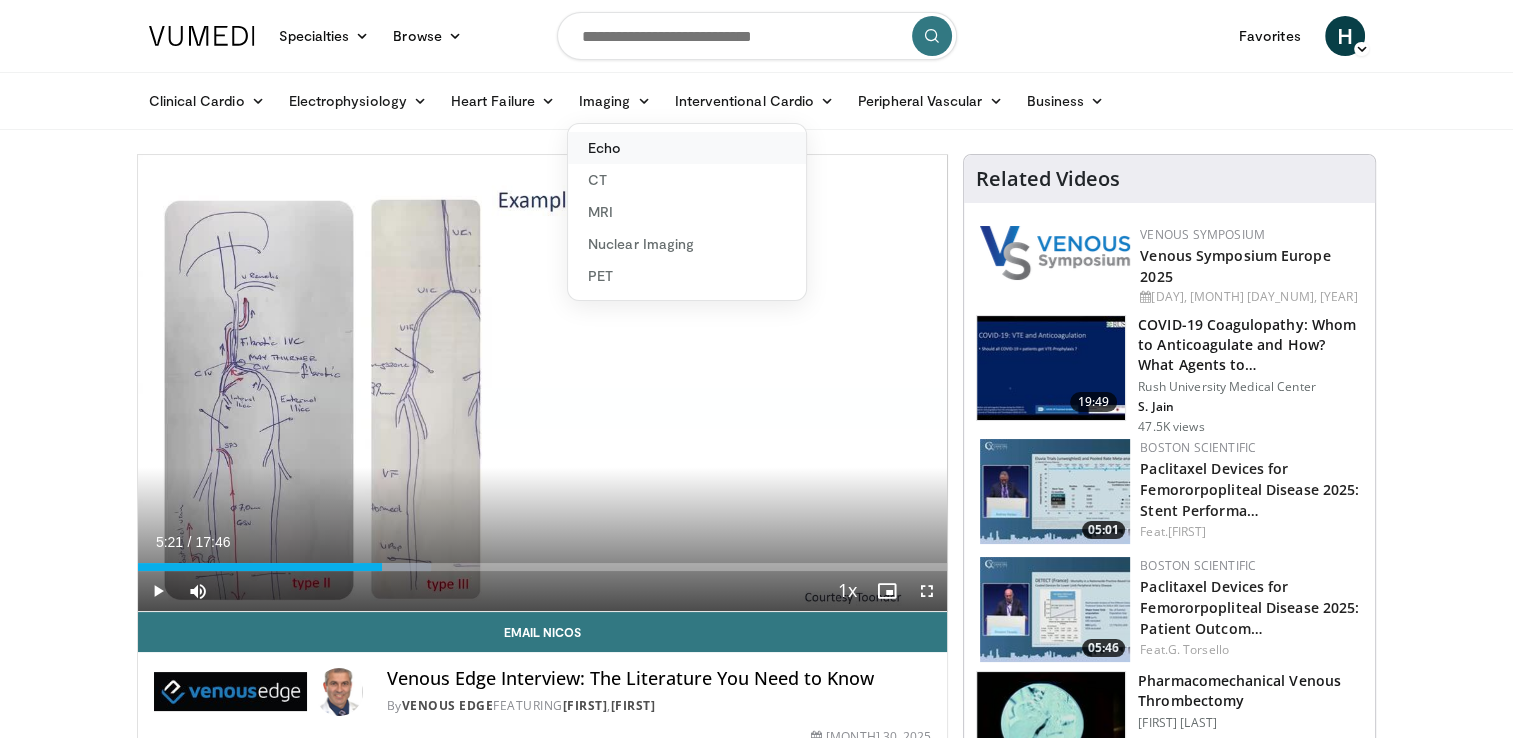 click on "Echo" at bounding box center (687, 148) 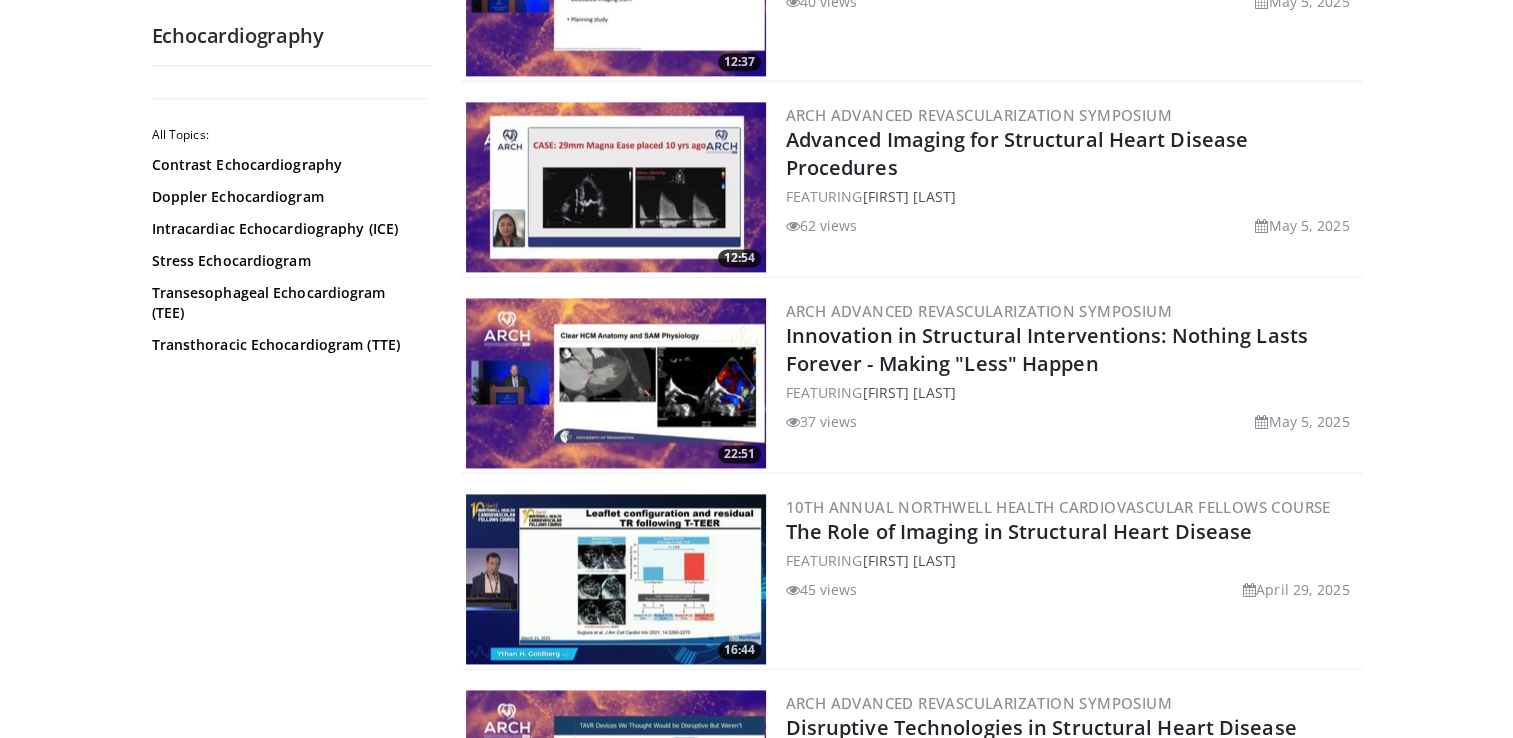 scroll, scrollTop: 2664, scrollLeft: 0, axis: vertical 